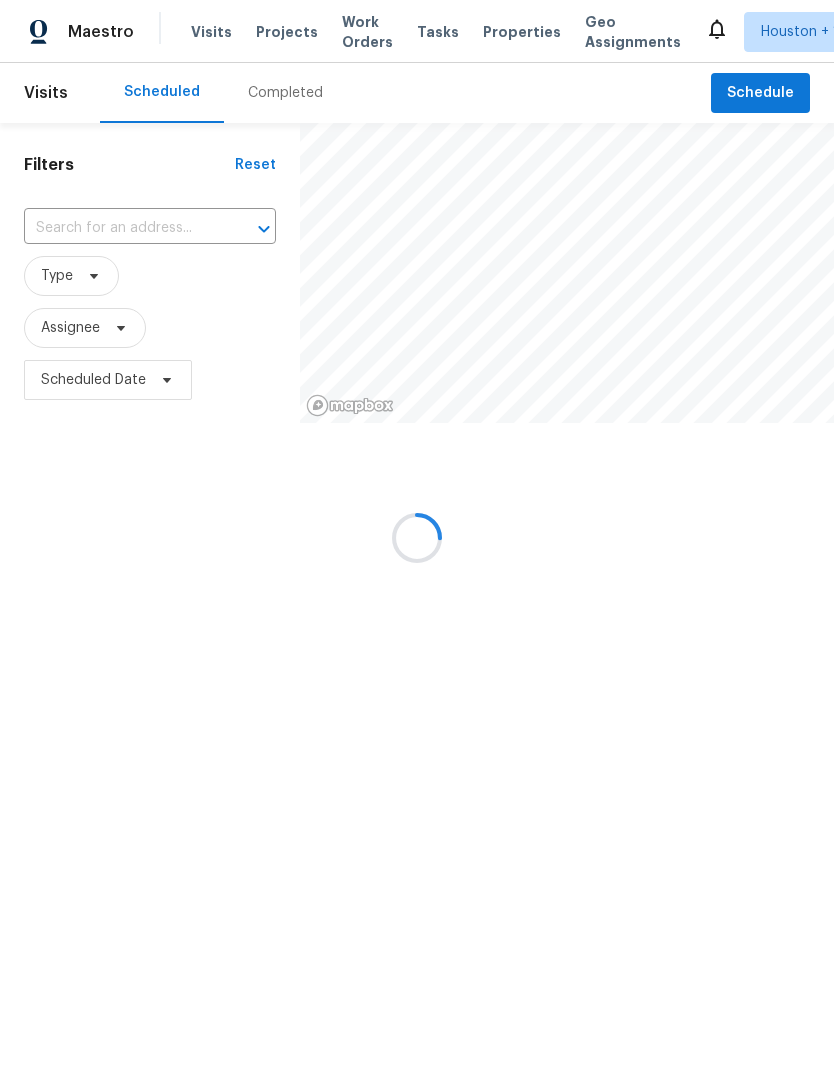 scroll, scrollTop: 0, scrollLeft: 0, axis: both 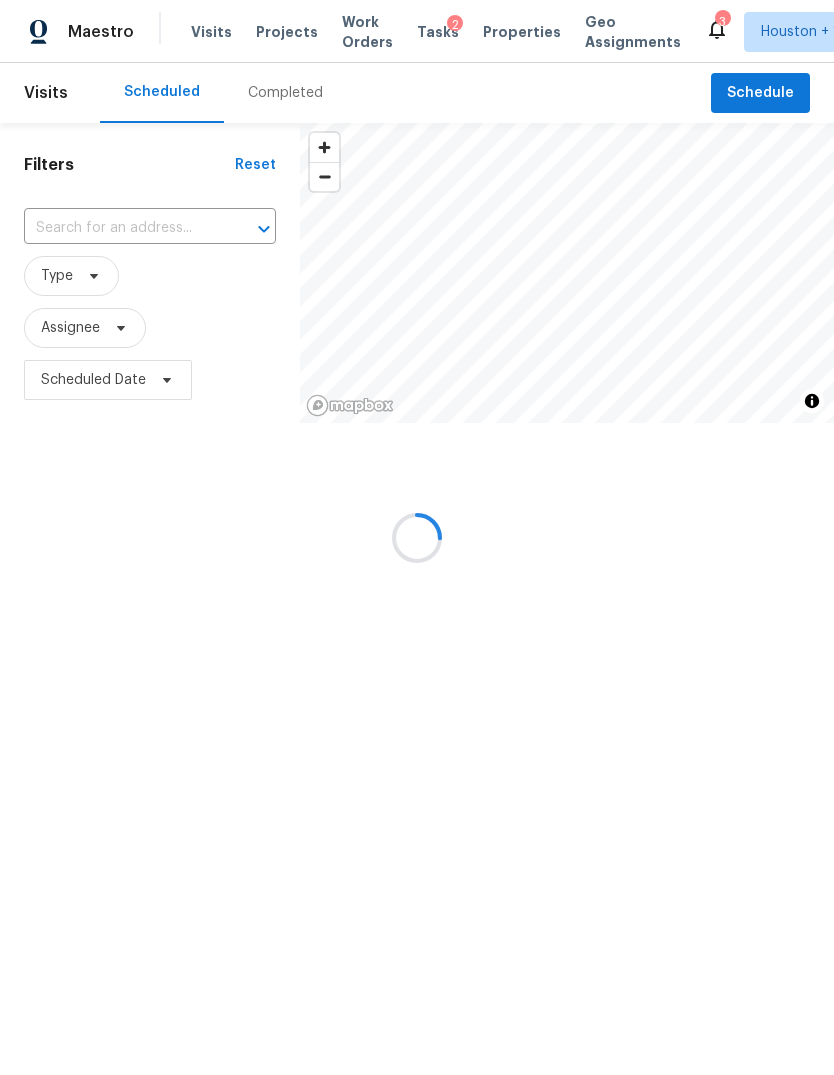 click at bounding box center [417, 537] 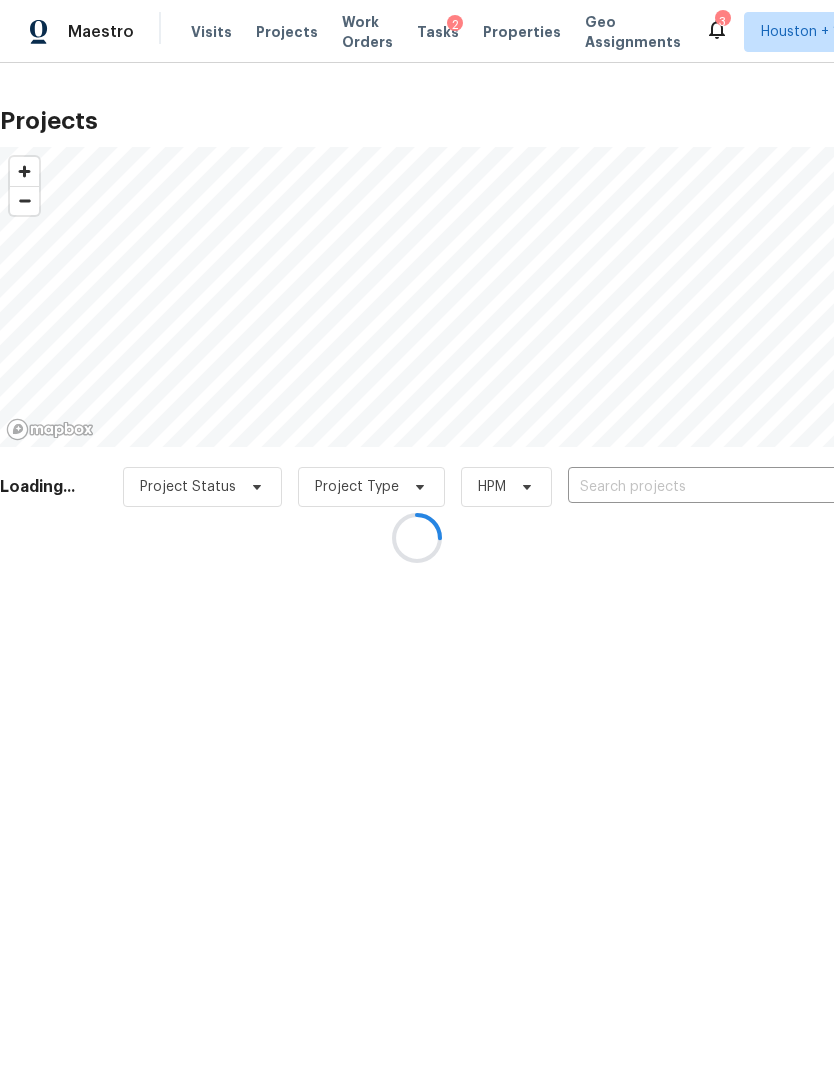 click at bounding box center (417, 537) 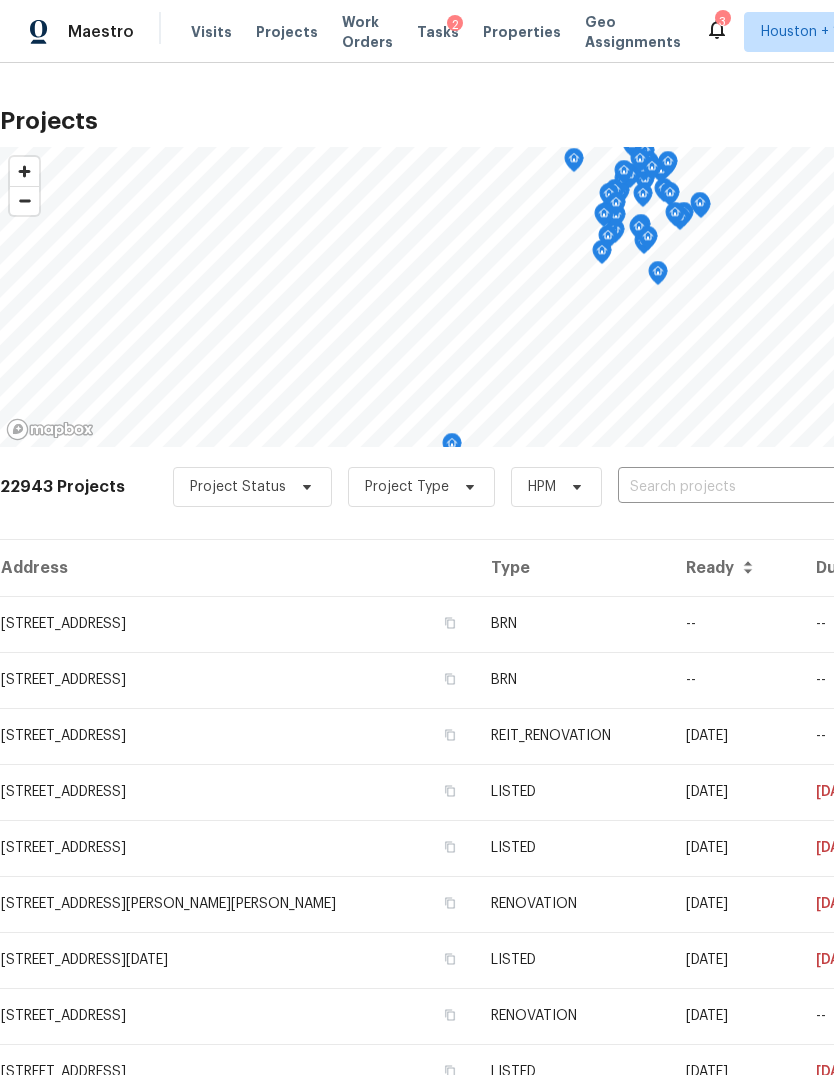 click at bounding box center [732, 487] 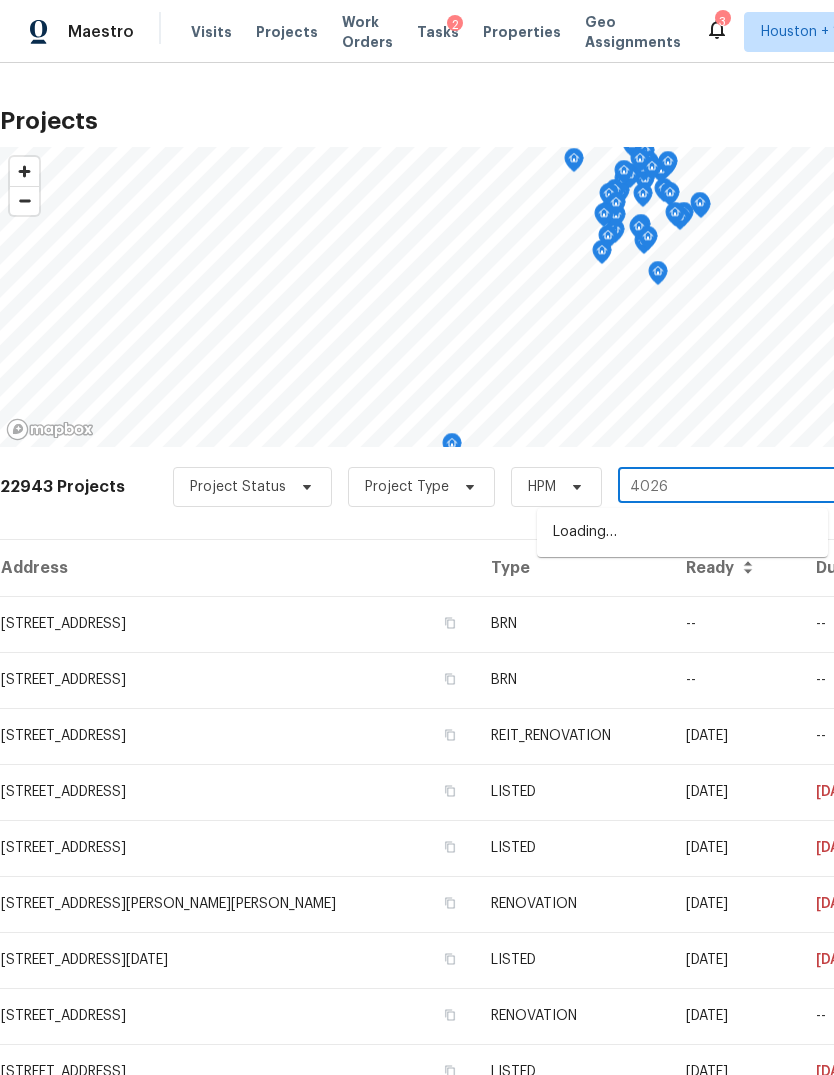 type on "4026 R" 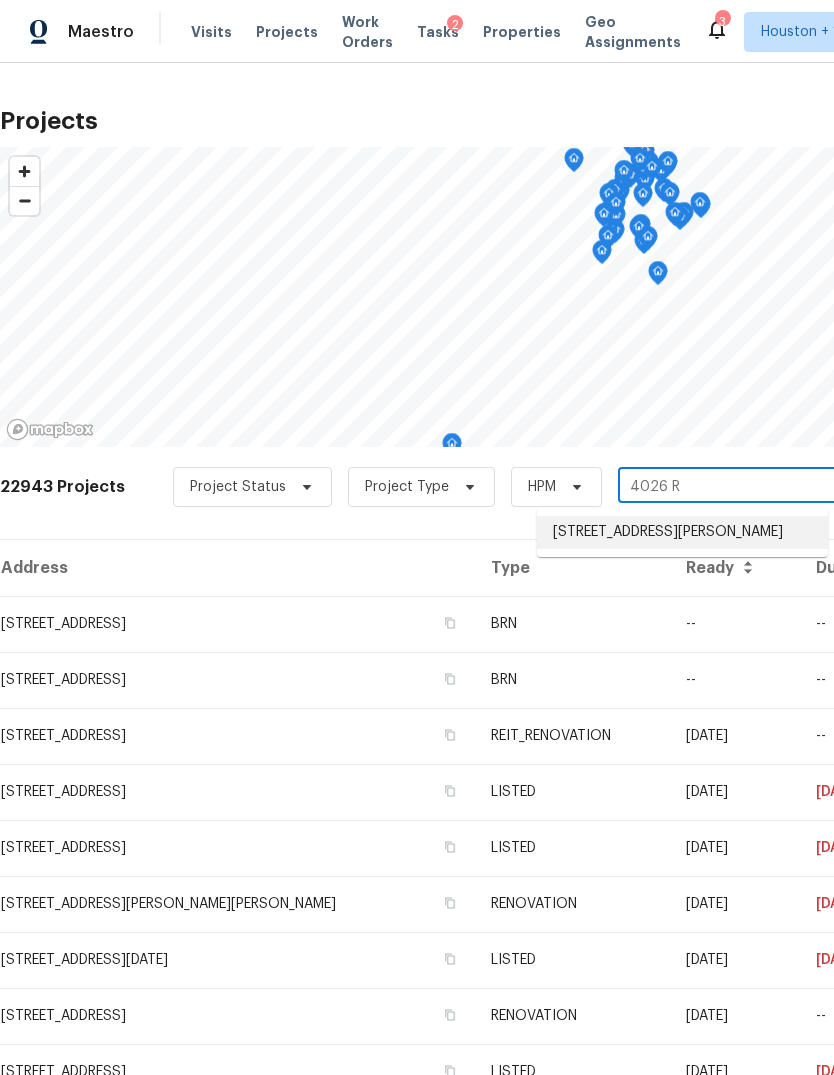 click on "[STREET_ADDRESS][PERSON_NAME]" at bounding box center (682, 532) 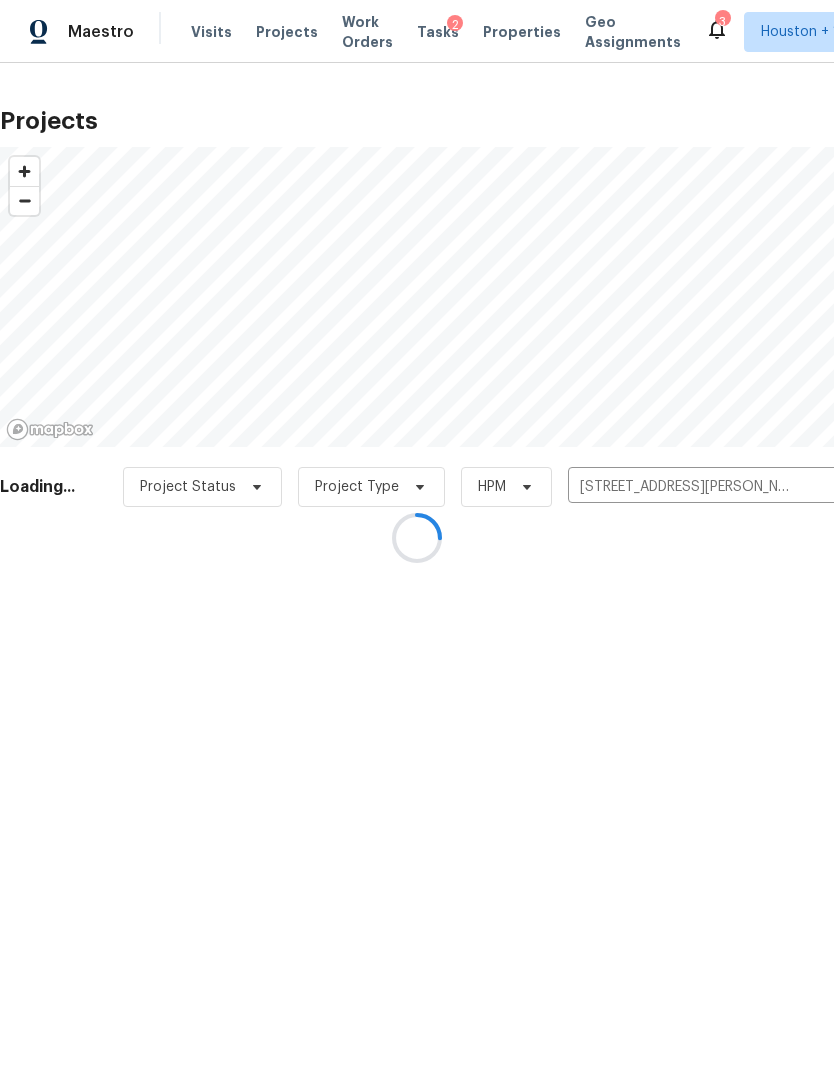 click at bounding box center [417, 537] 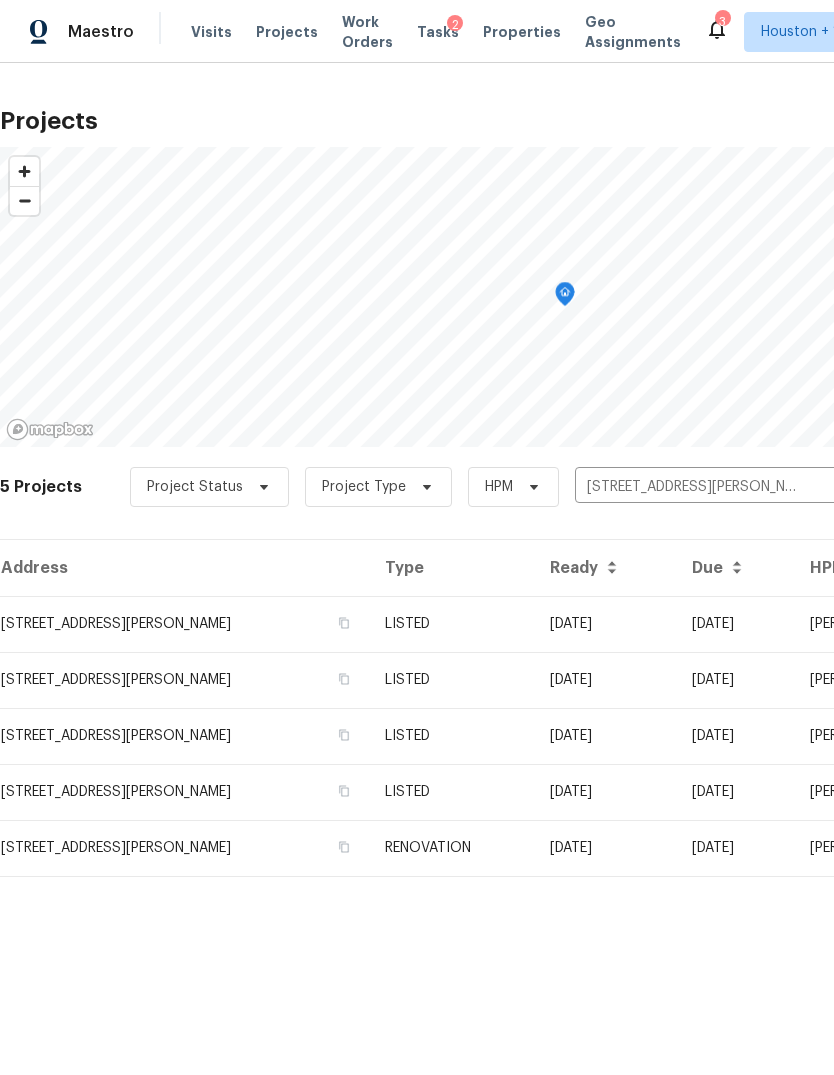 click on "[STREET_ADDRESS][PERSON_NAME]" at bounding box center [184, 624] 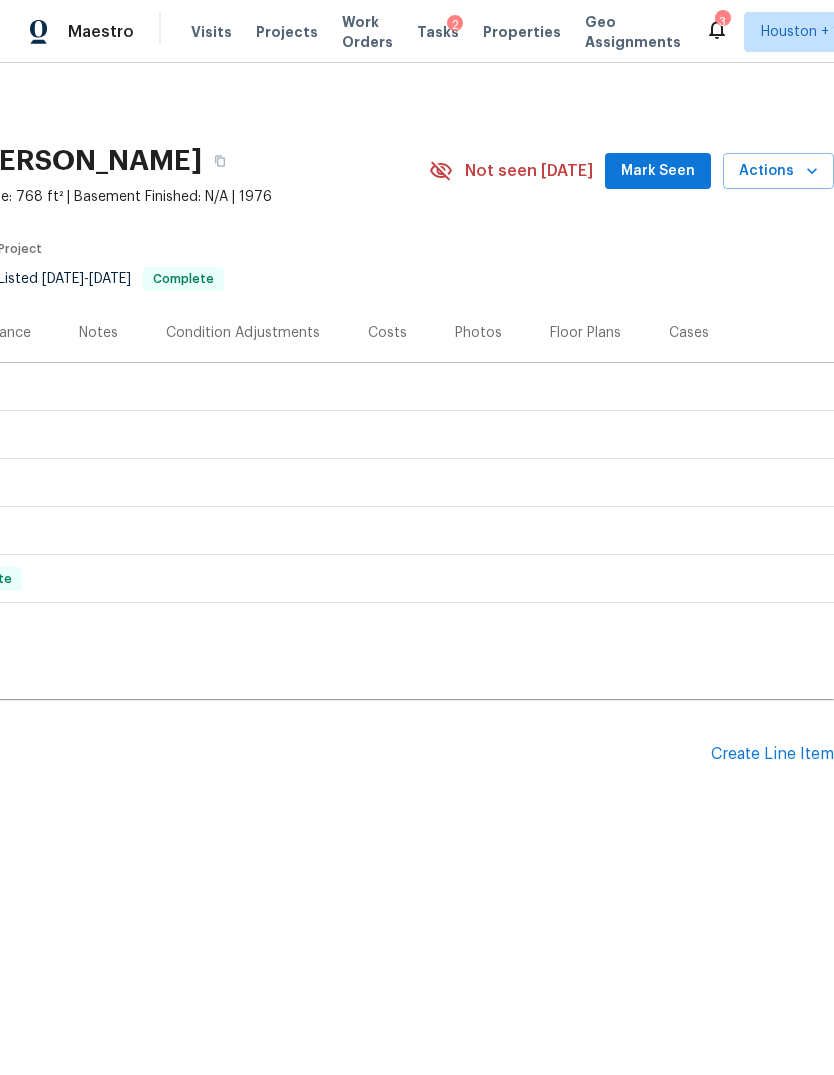 scroll, scrollTop: 0, scrollLeft: 296, axis: horizontal 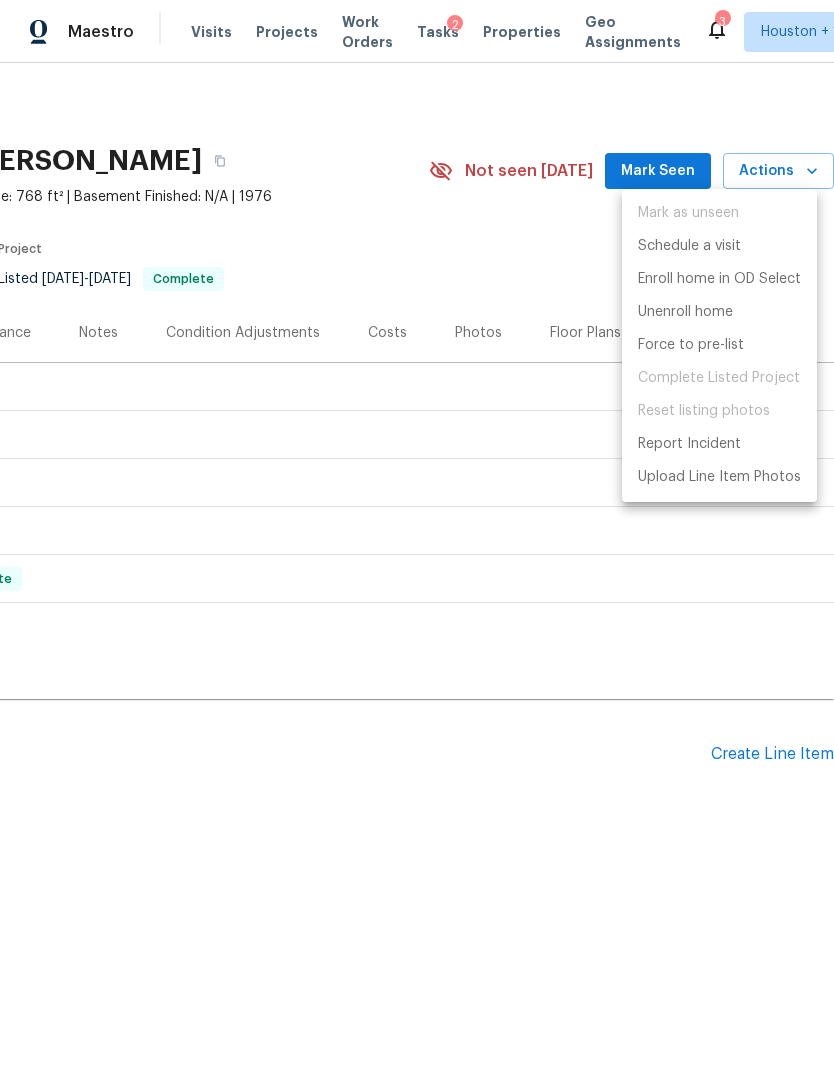 click at bounding box center (417, 537) 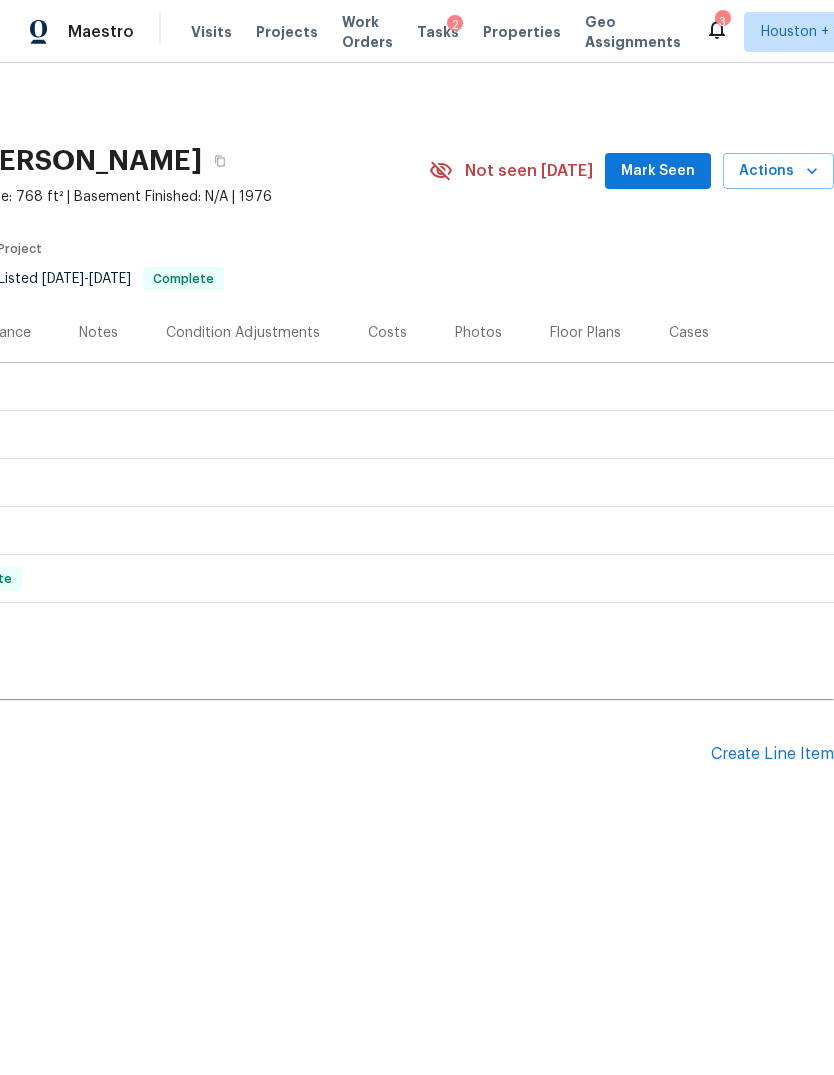 click on "[STREET_ADDRESS][PERSON_NAME] 2 Beds | 2 Baths | Total: 768 ft² | Above Grade: 768 ft² | Basement Finished: N/A | 1976 Not seen [DATE] Mark Seen Actions Last Visit Date [DATE]  by  [PERSON_NAME]   Project Listed   [DATE]  -  [DATE] Complete" at bounding box center (269, 219) 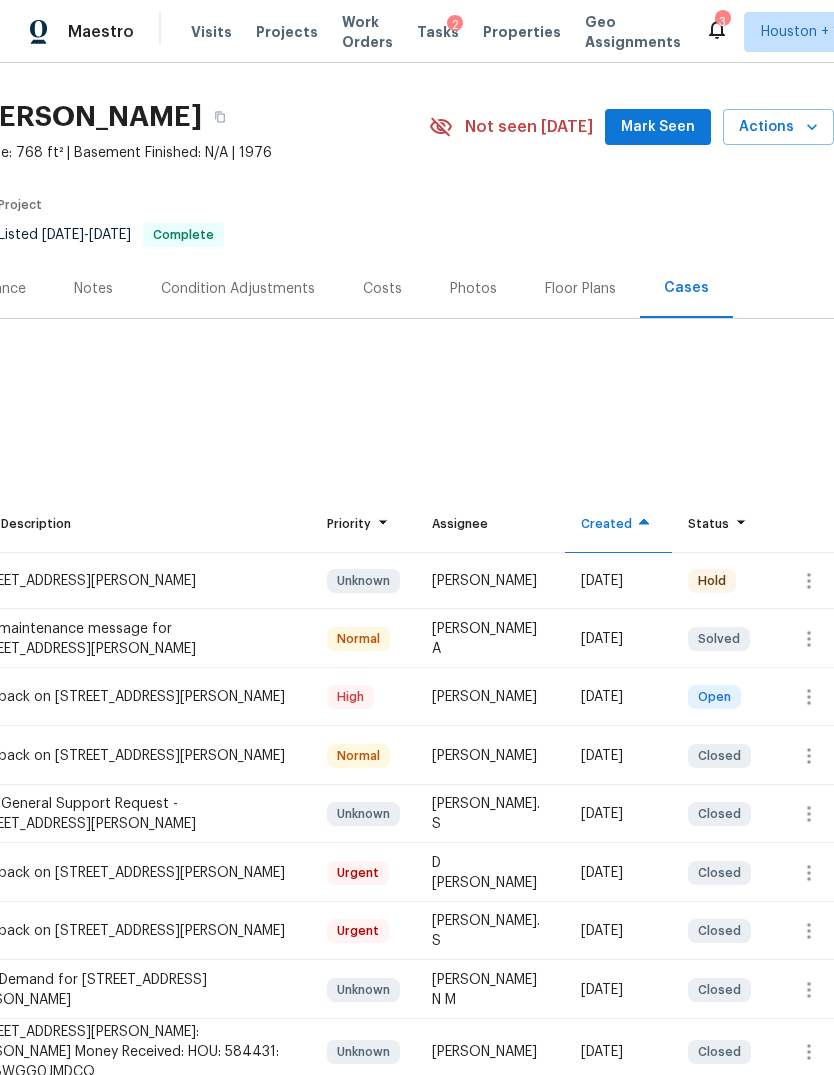 scroll, scrollTop: 44, scrollLeft: 296, axis: both 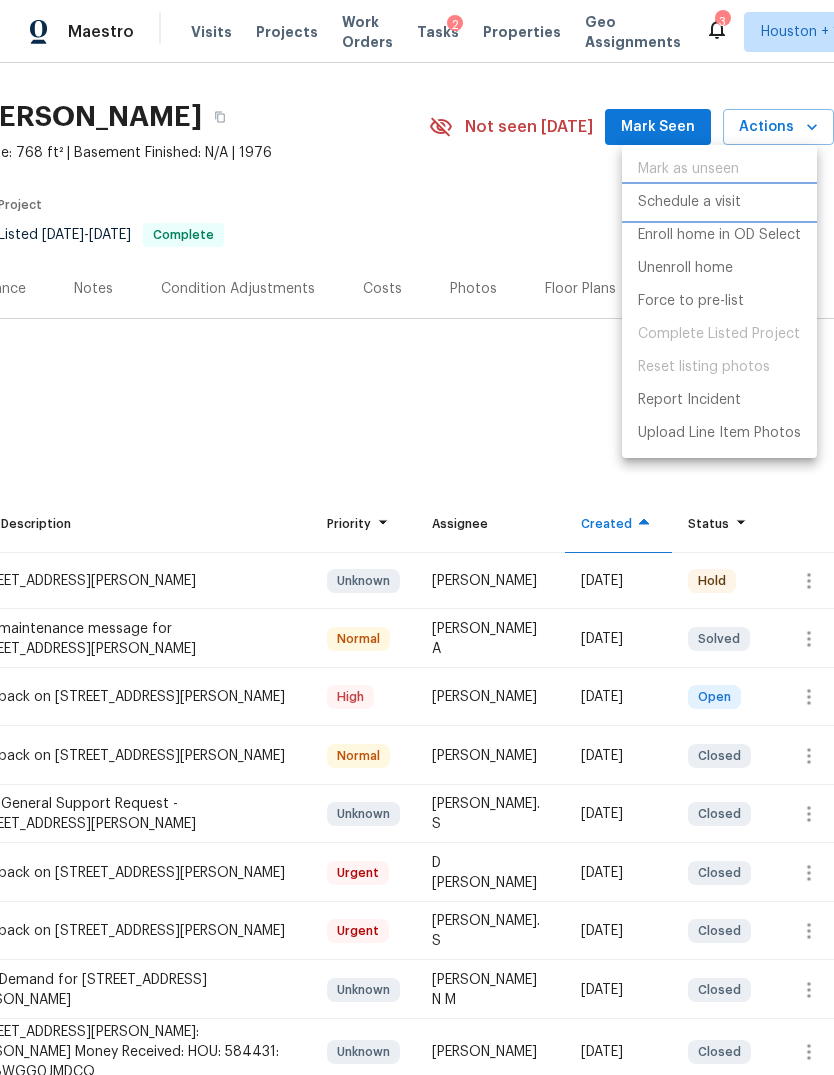 click on "Schedule a visit" at bounding box center [719, 202] 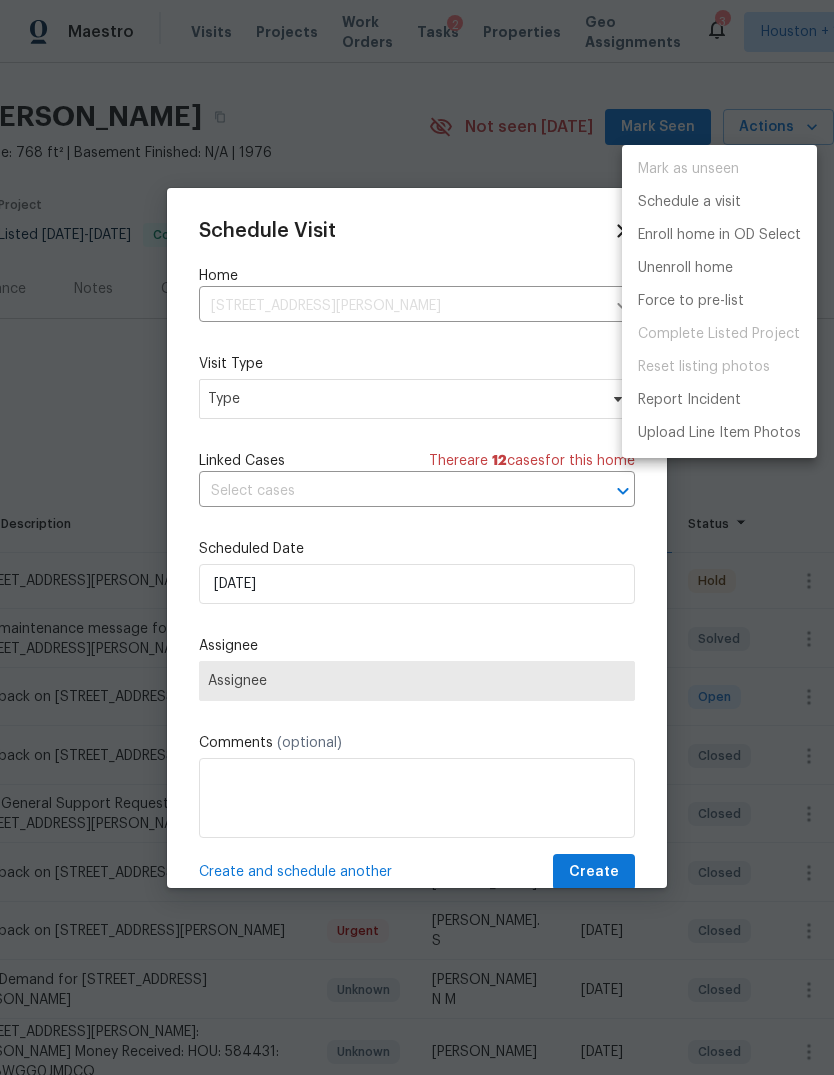 click at bounding box center (417, 537) 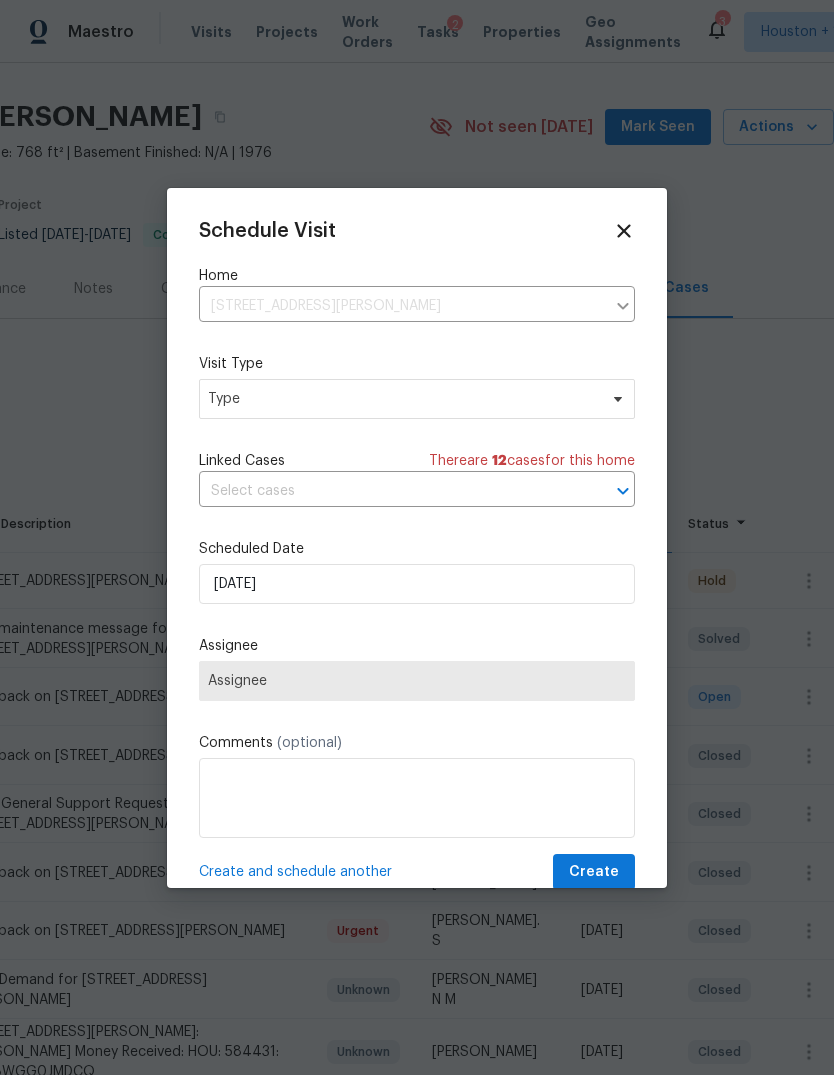 click on "Mark as unseen Schedule a visit Enroll home in OD Select Unenroll home Force to pre-list Complete Listed Project   Reset listing photos Report Incident Upload Line Item Photos" at bounding box center [417, 537] 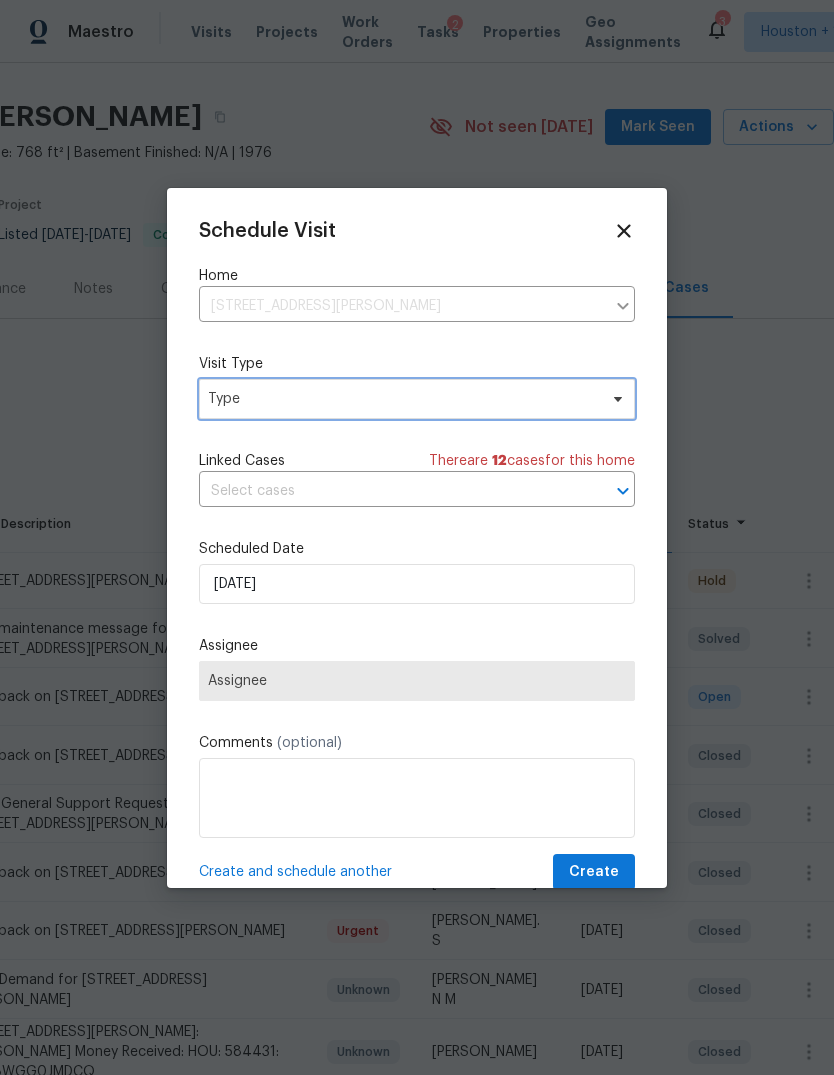click on "Type" at bounding box center (402, 399) 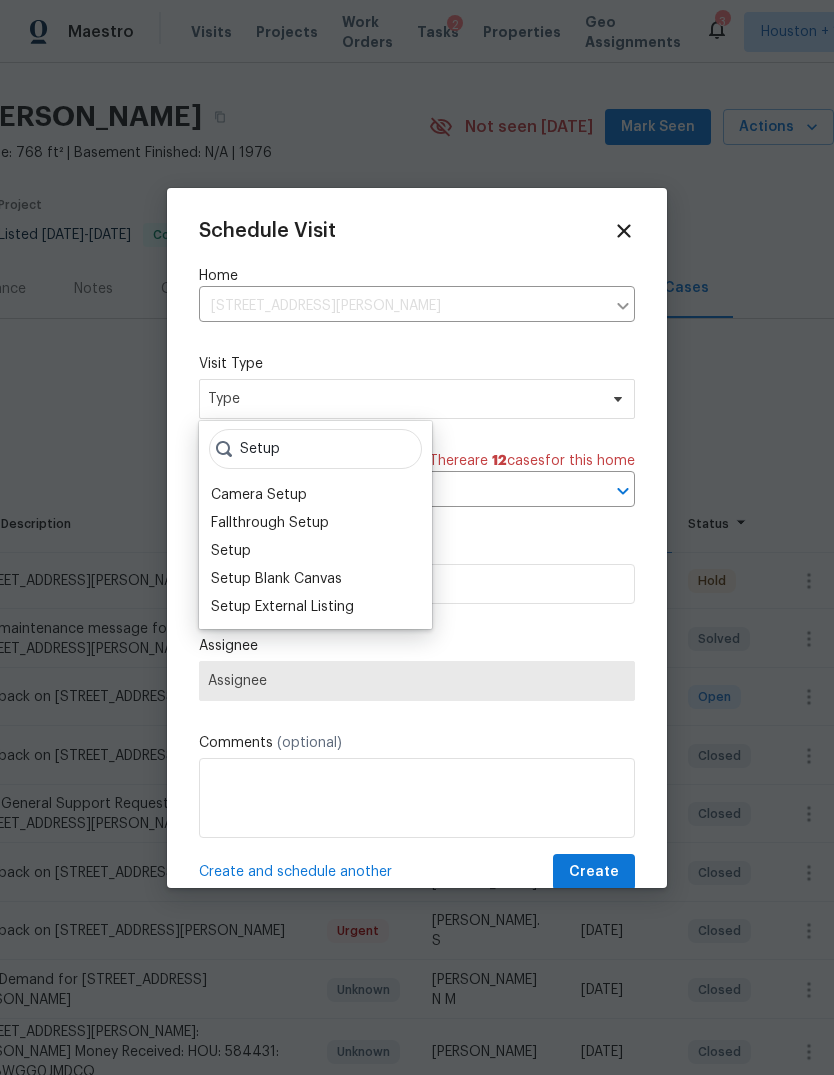 type on "Setup" 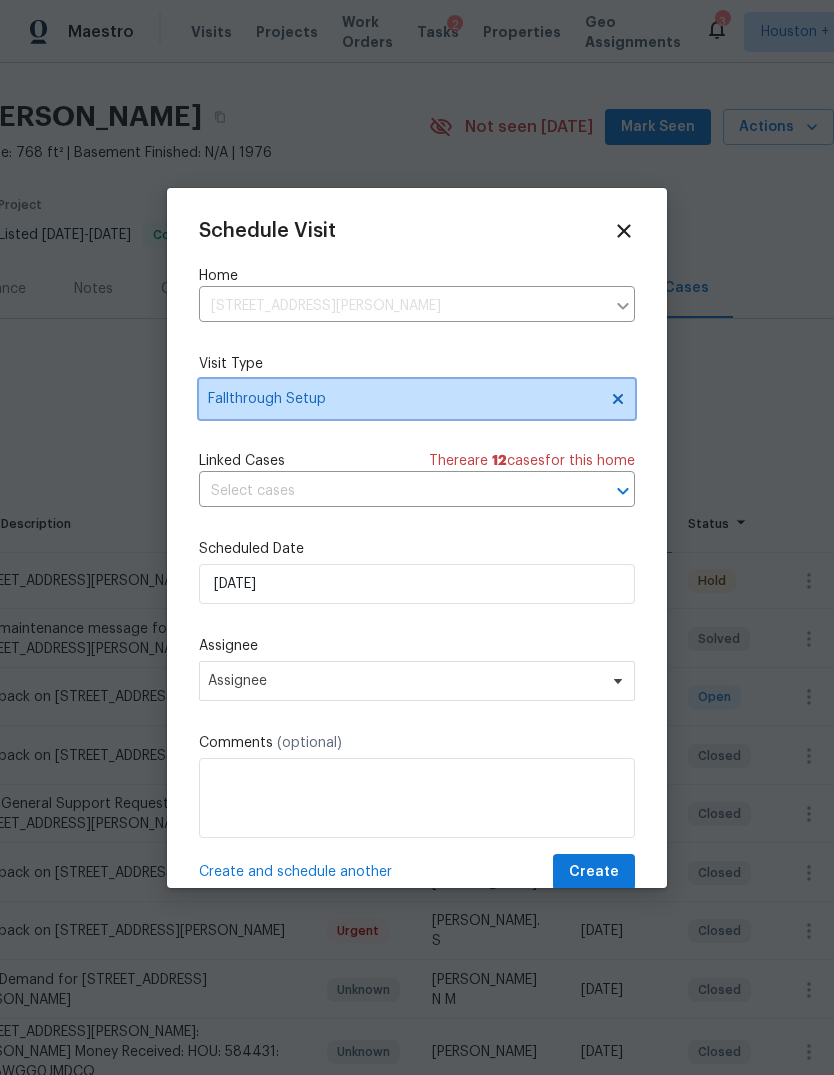 click on "Fallthrough Setup" at bounding box center [417, 399] 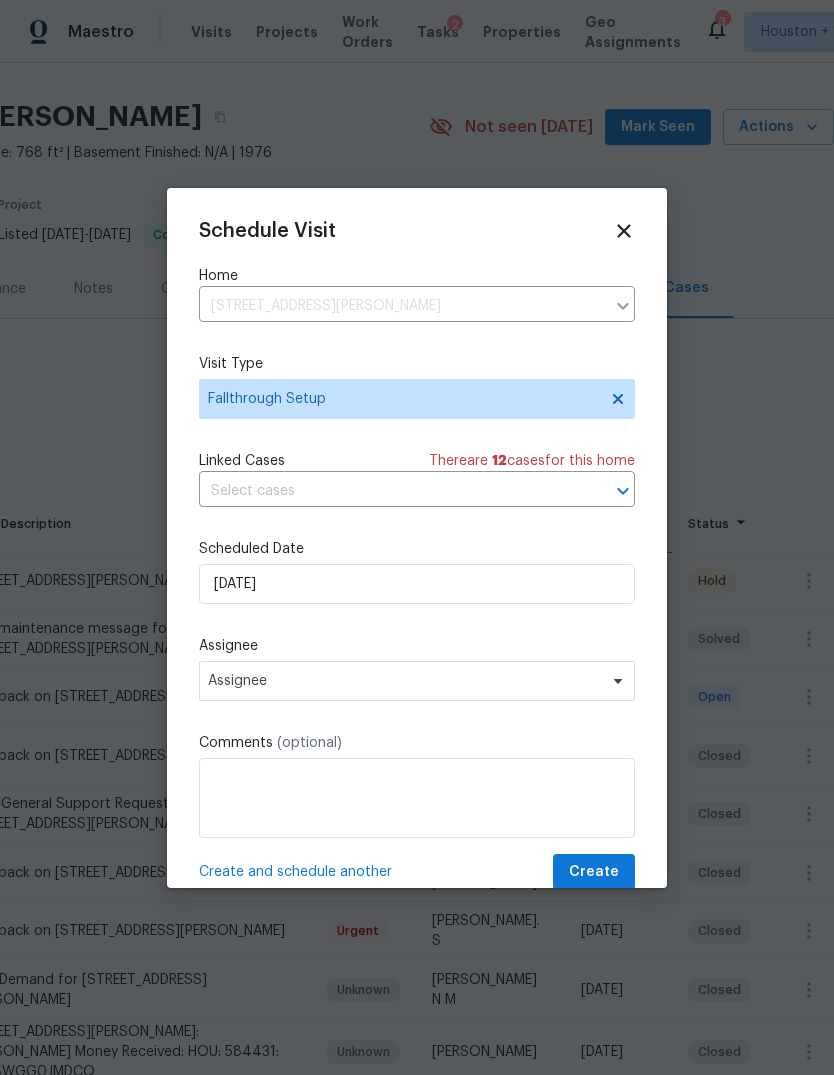 click on "Fallthrough Setup" at bounding box center (417, 399) 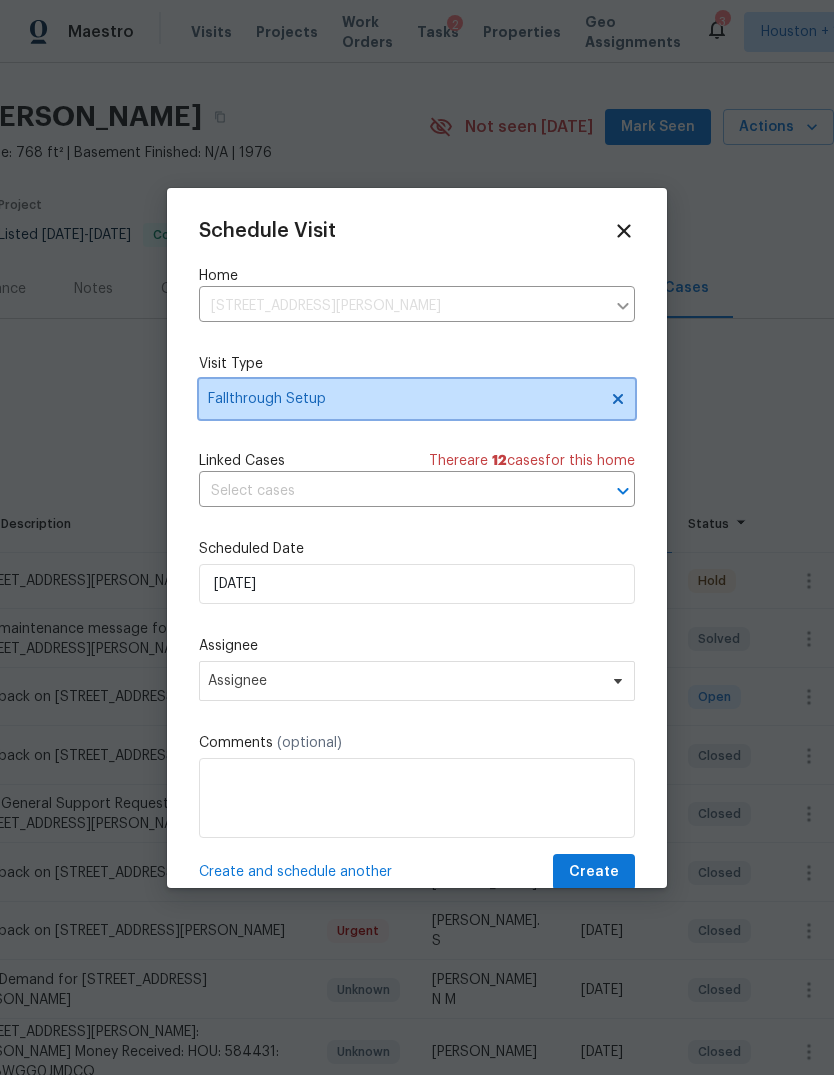 click 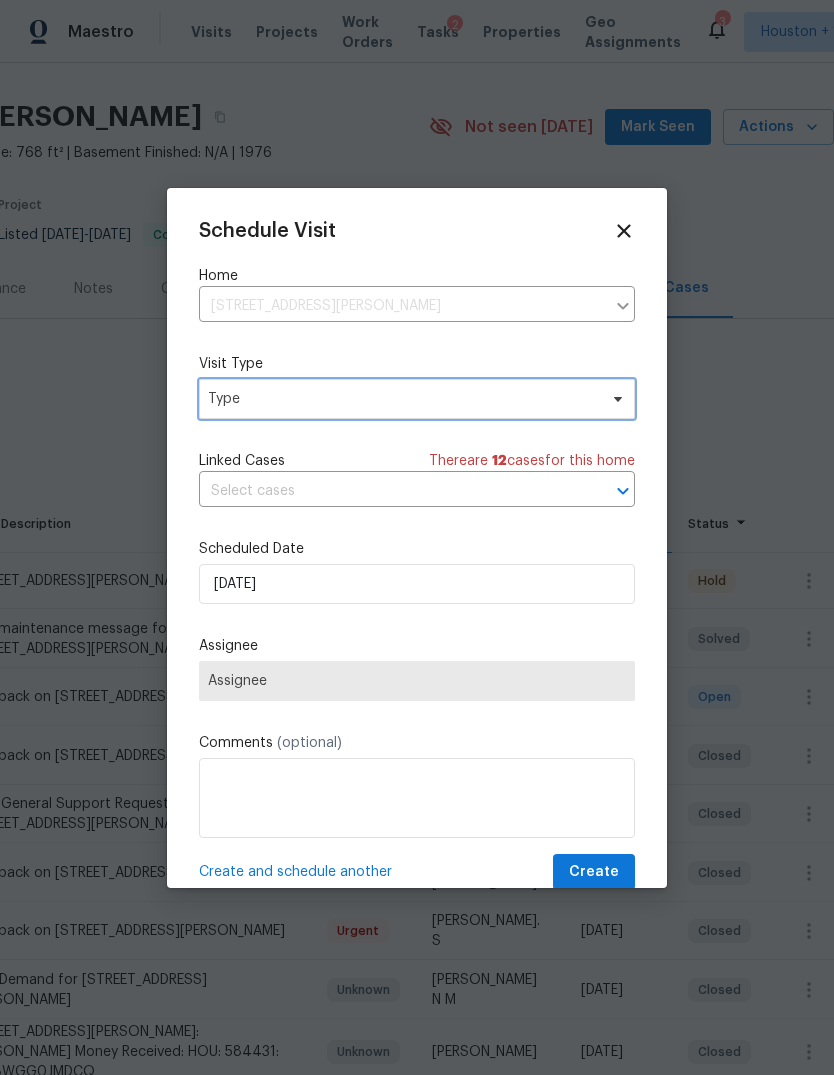 click 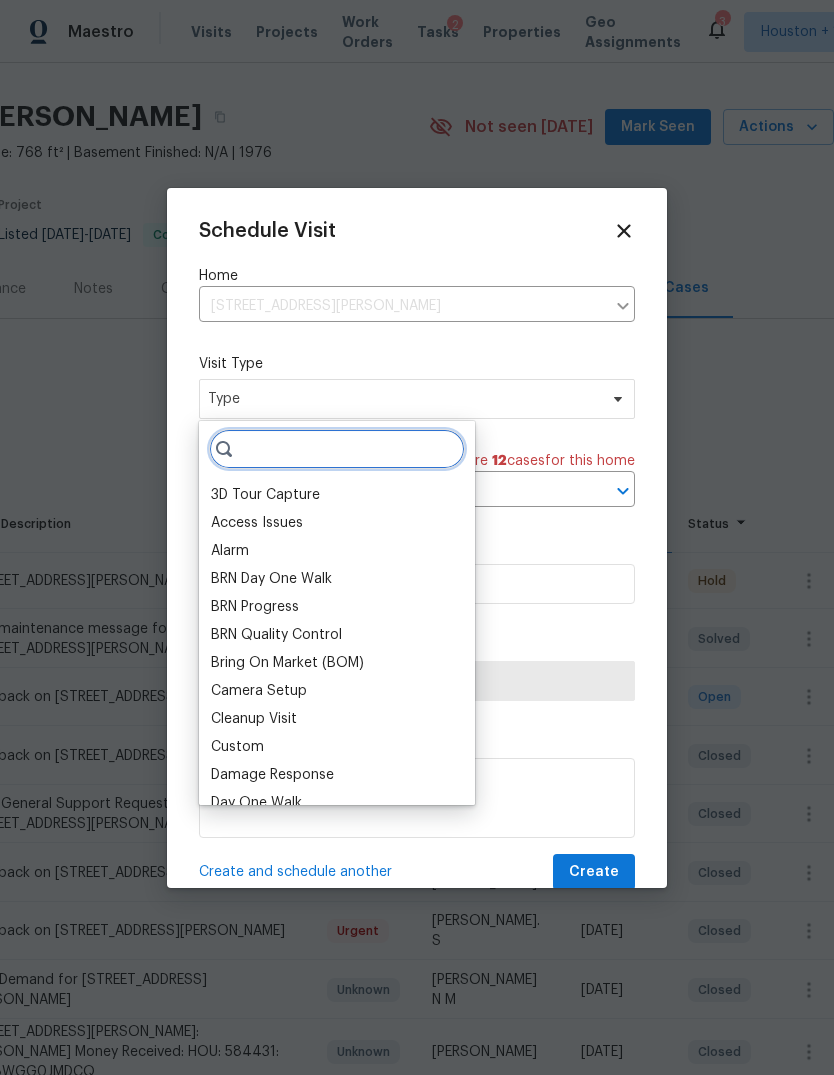 click at bounding box center [337, 449] 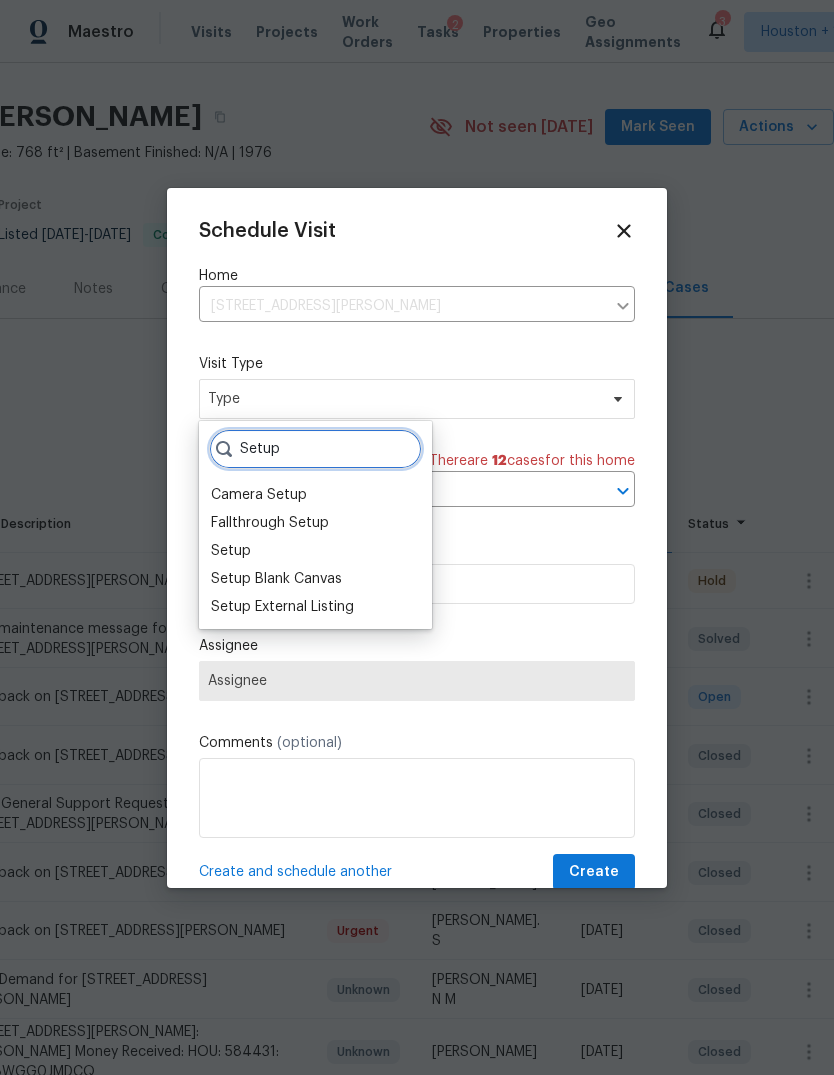 type on "Setup" 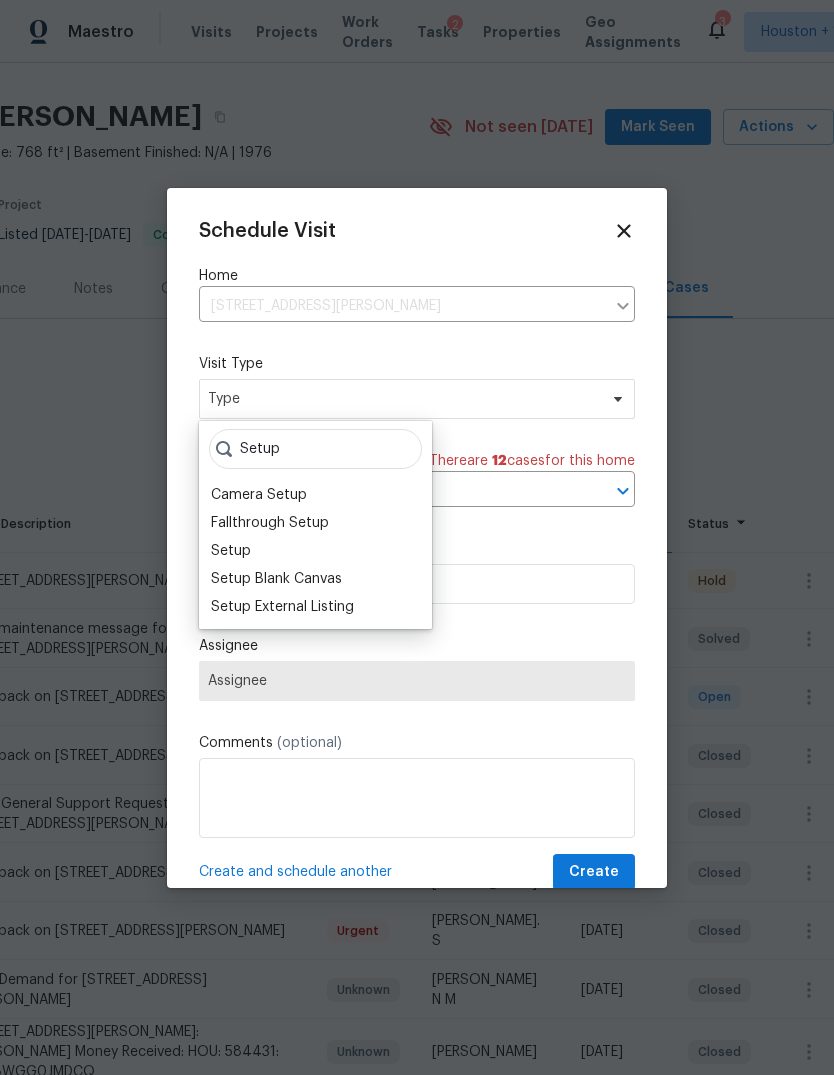 click on "Setup" at bounding box center (231, 551) 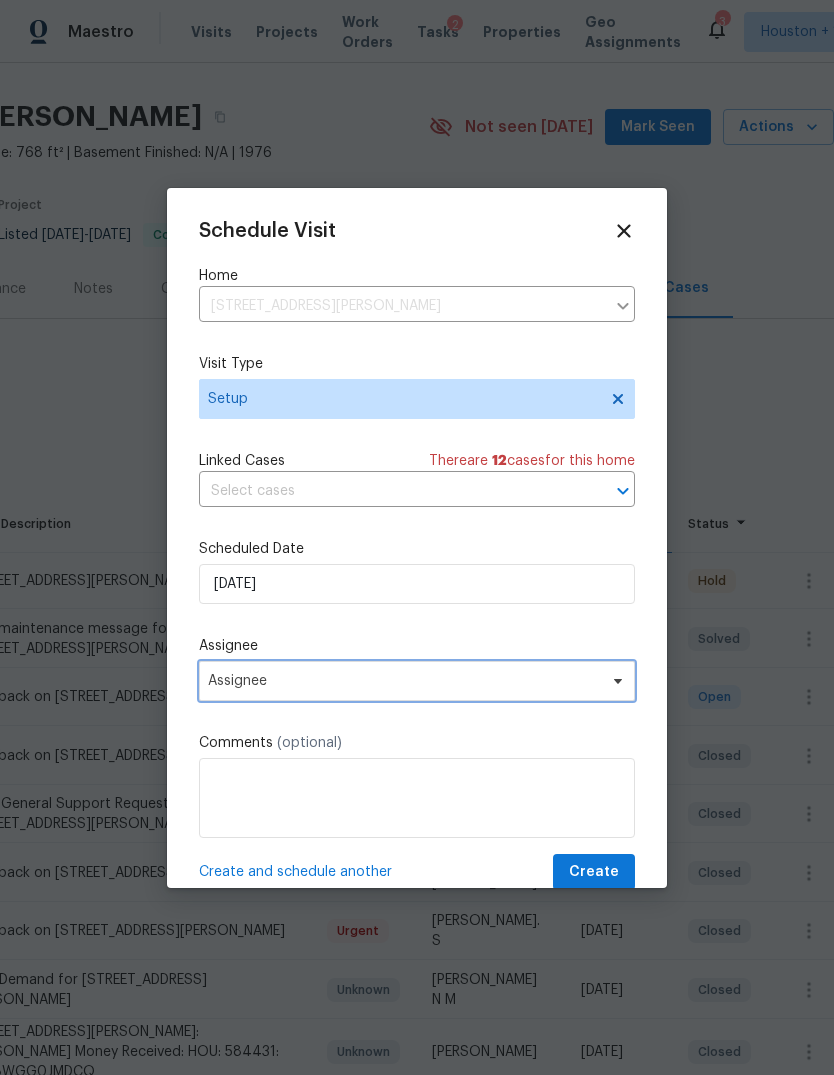 click on "Assignee" at bounding box center (404, 681) 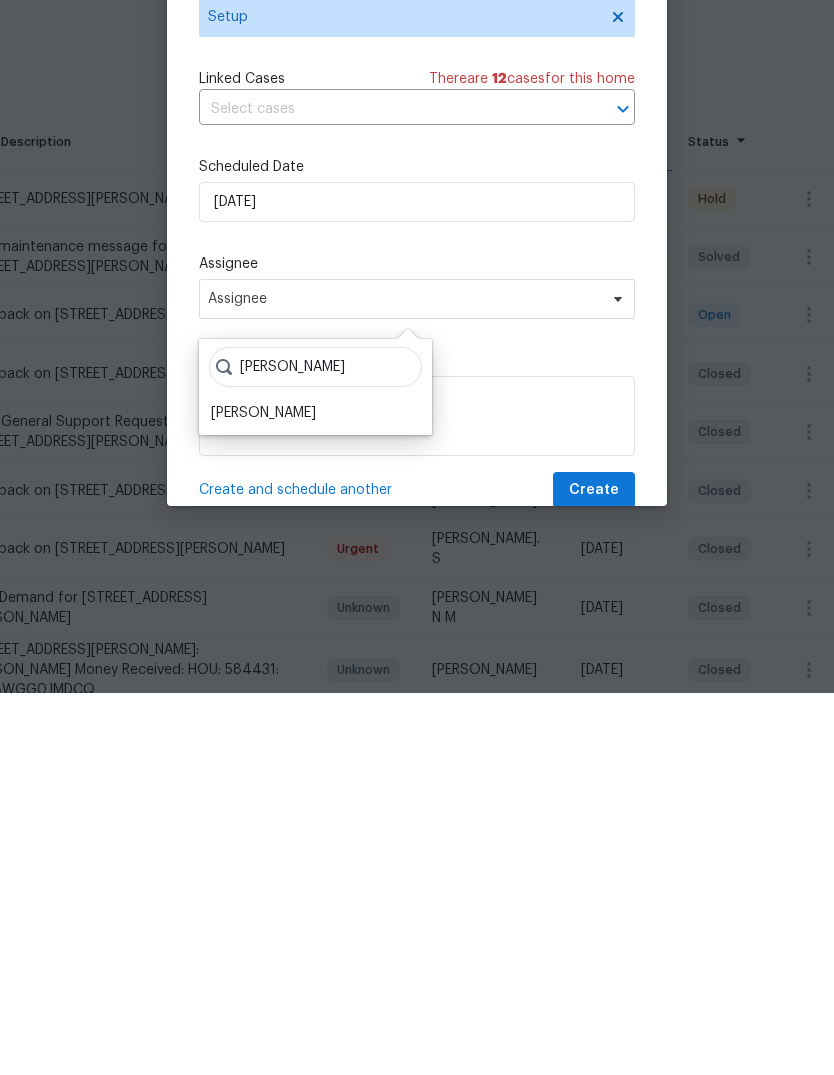 scroll, scrollTop: 75, scrollLeft: 0, axis: vertical 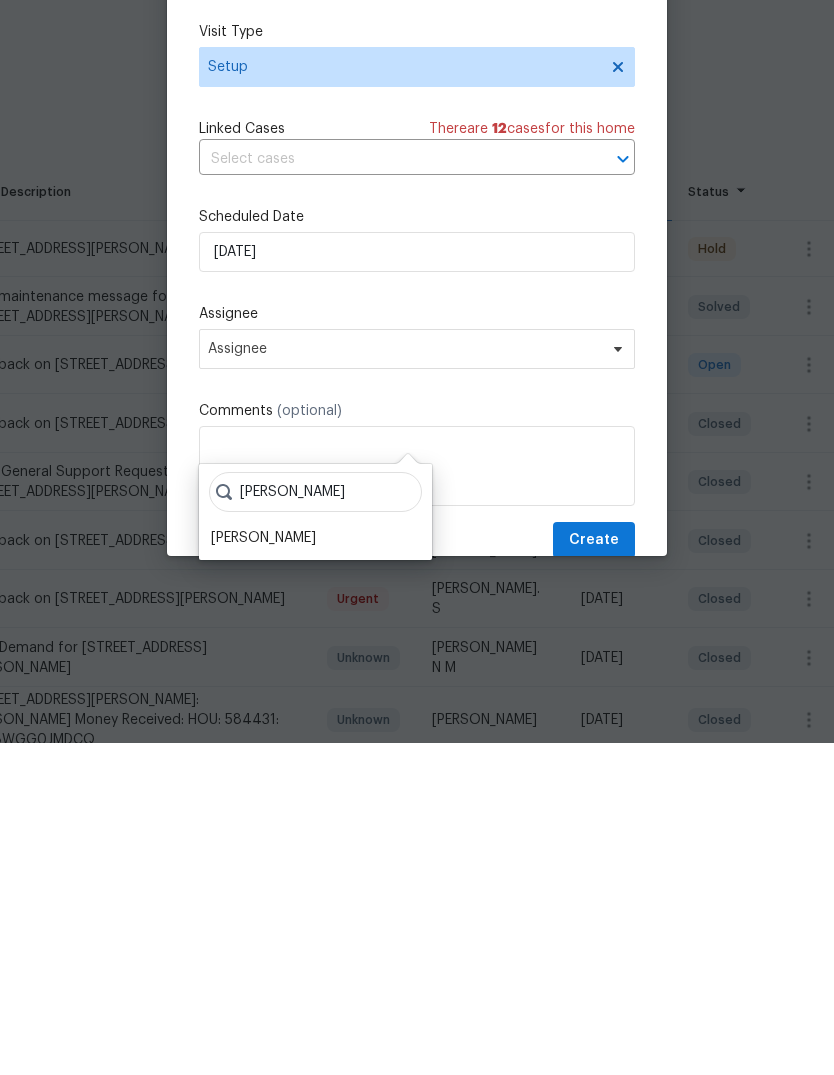 type on "[PERSON_NAME]" 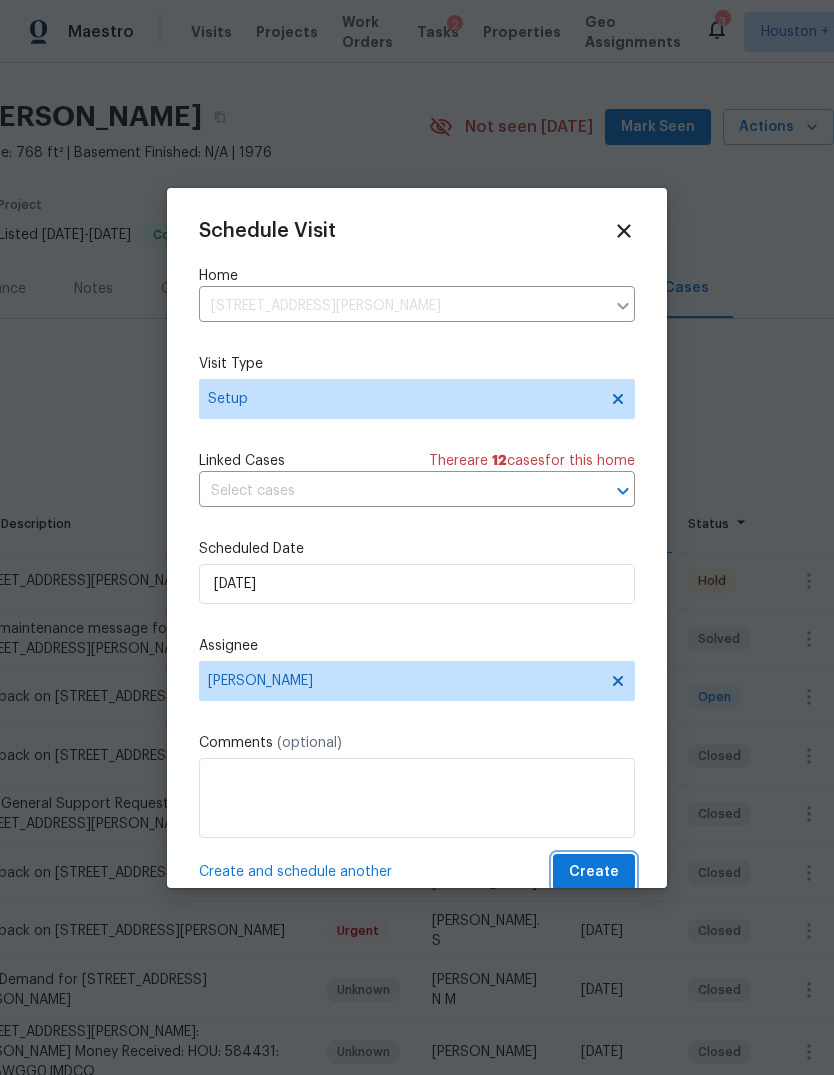 click on "Create" at bounding box center [594, 872] 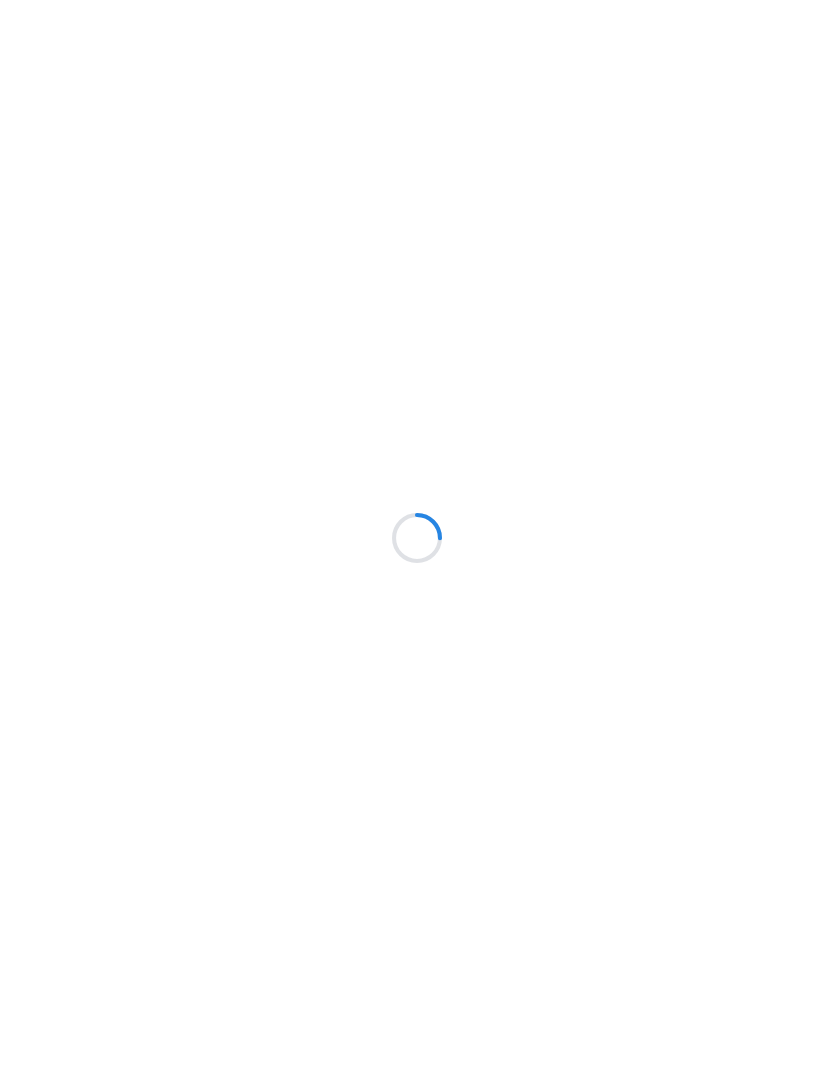 scroll, scrollTop: 0, scrollLeft: 0, axis: both 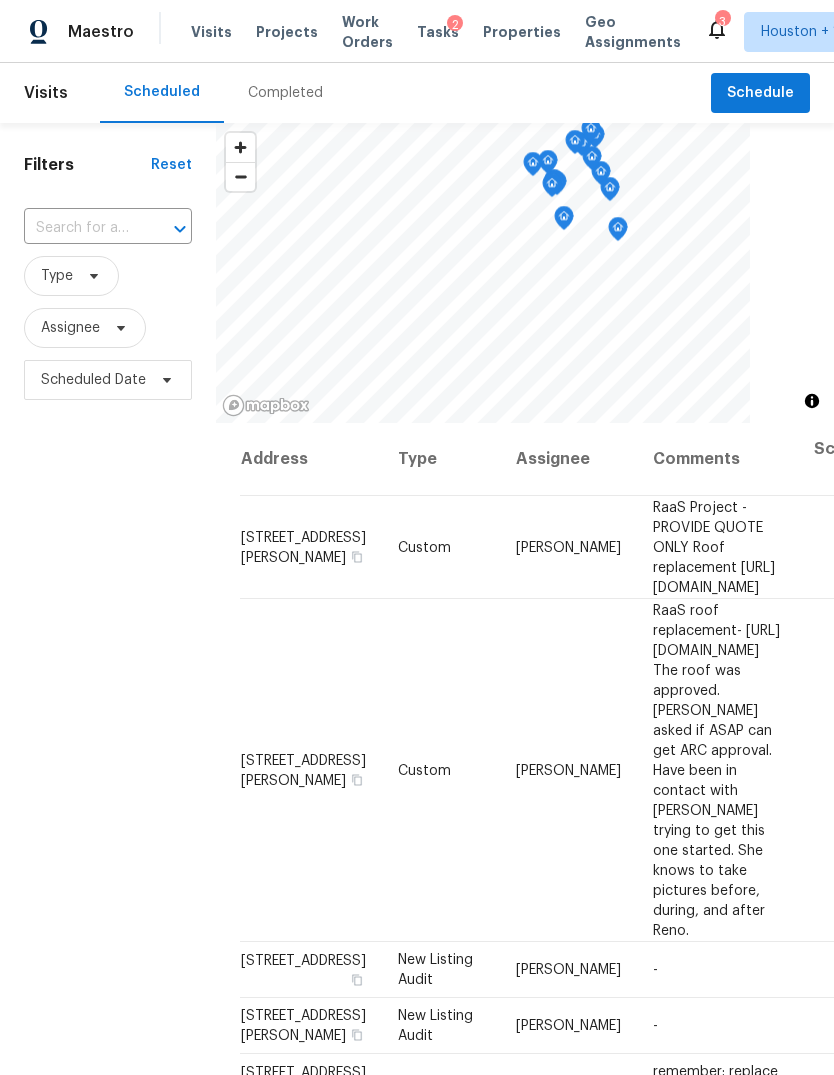 click on "Completed" at bounding box center (285, 93) 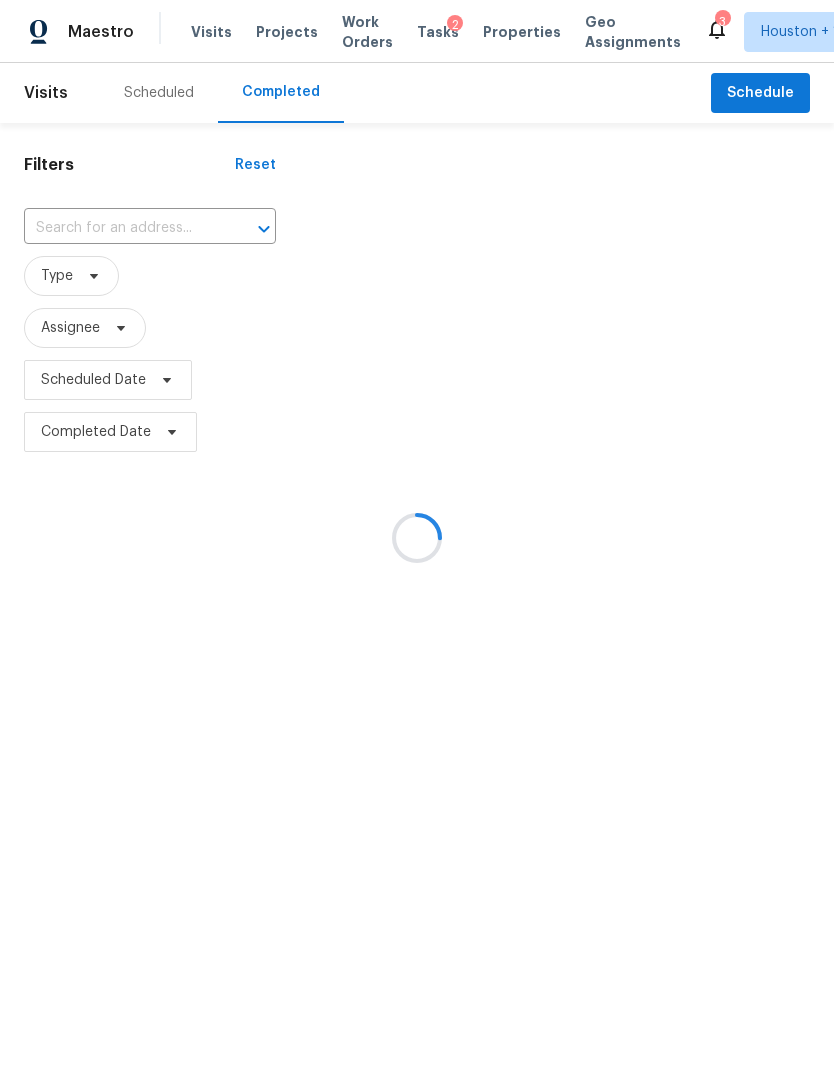 click at bounding box center (417, 537) 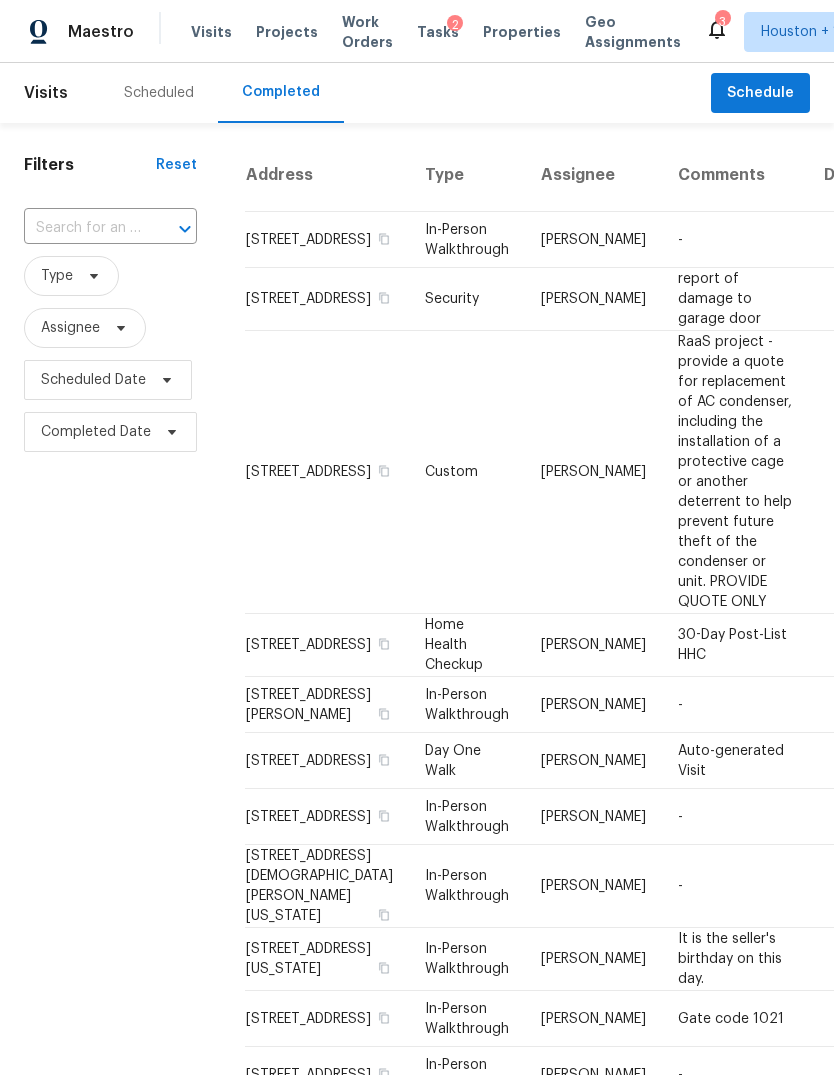 click at bounding box center (82, 228) 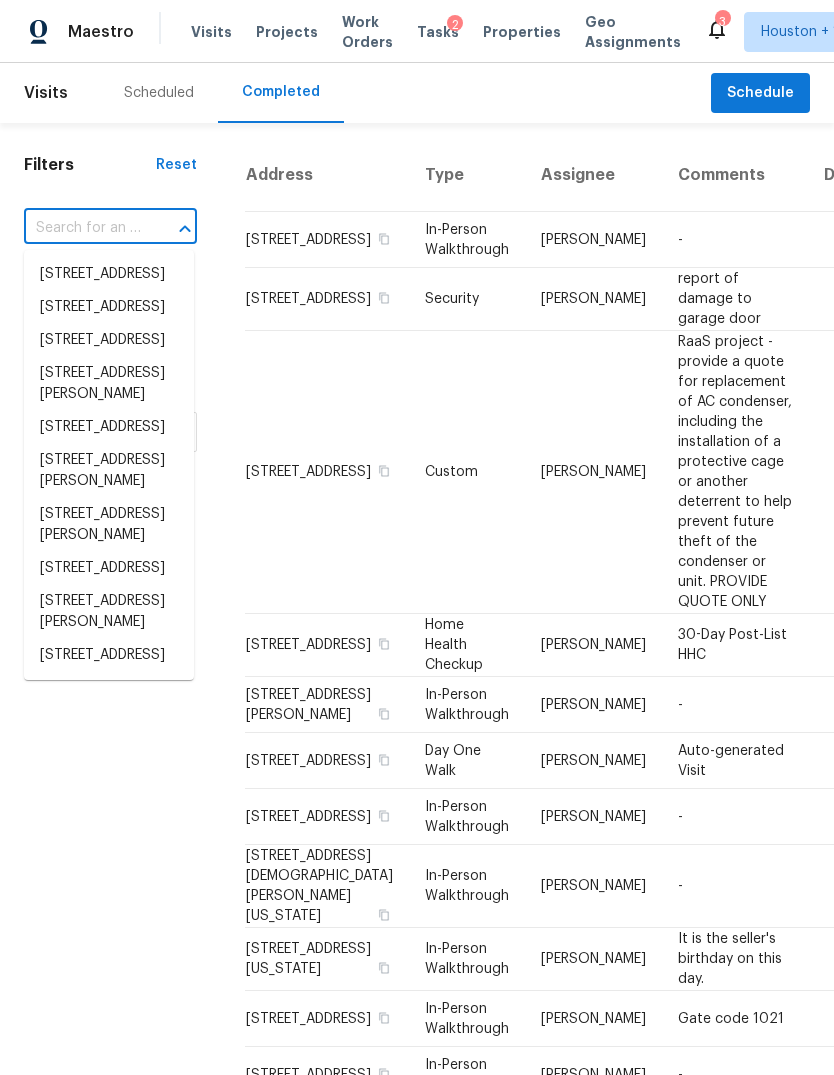 type on "4" 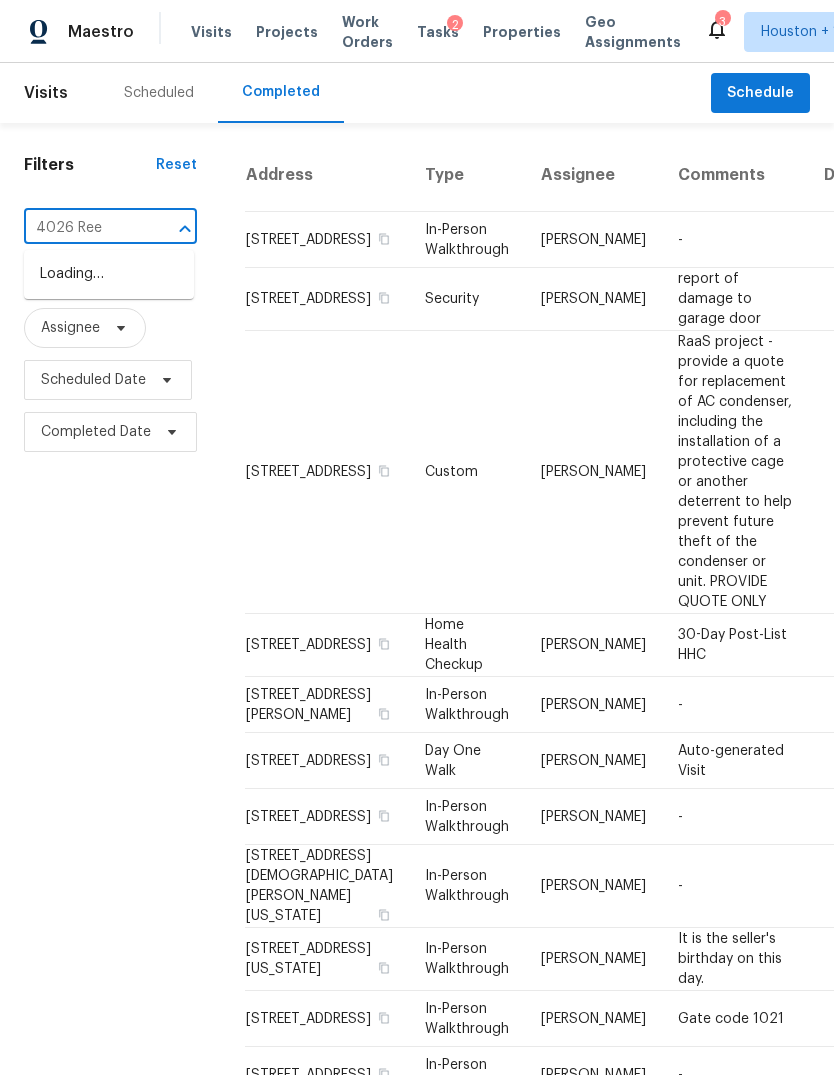 type on "4026 Reev" 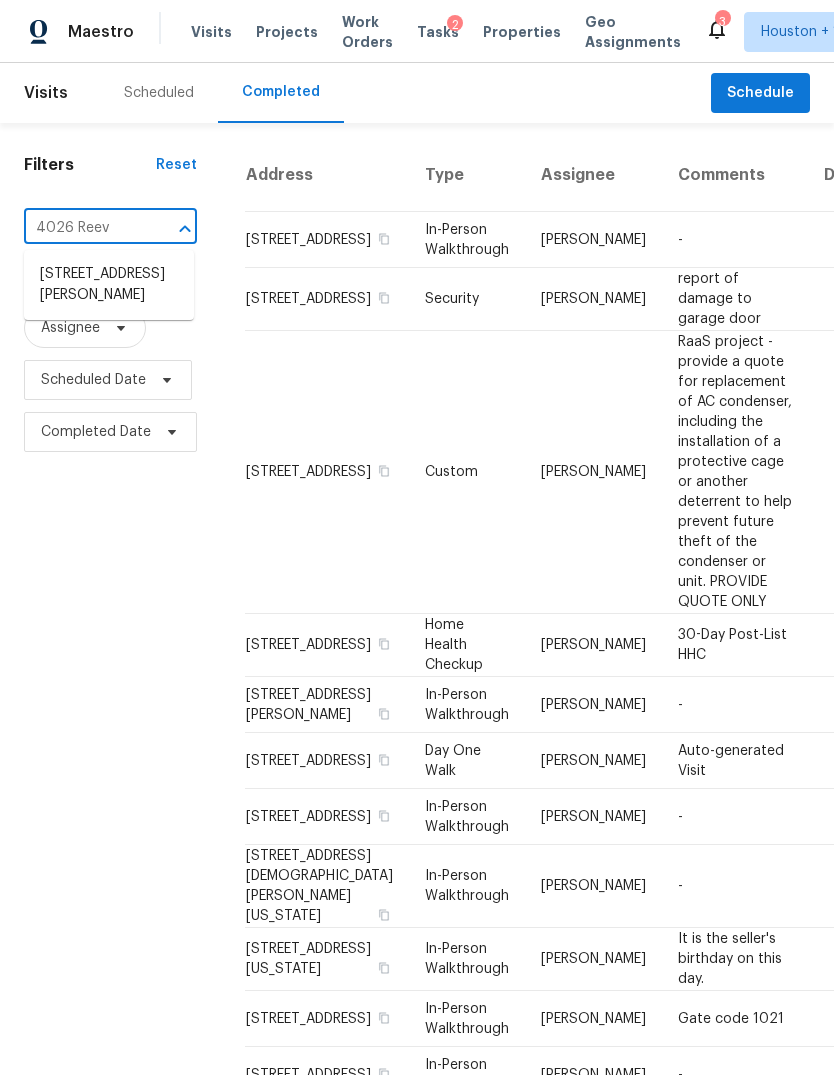 click on "[STREET_ADDRESS][PERSON_NAME]" at bounding box center [109, 285] 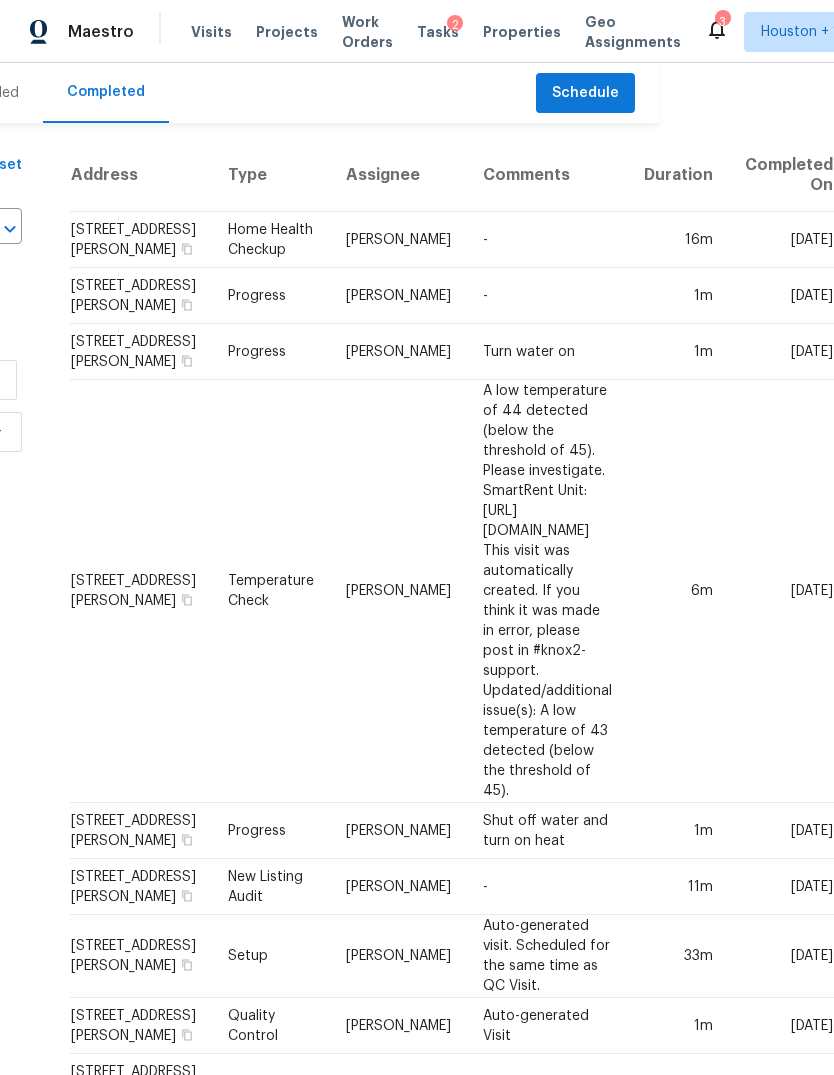 scroll, scrollTop: -1, scrollLeft: 366, axis: both 